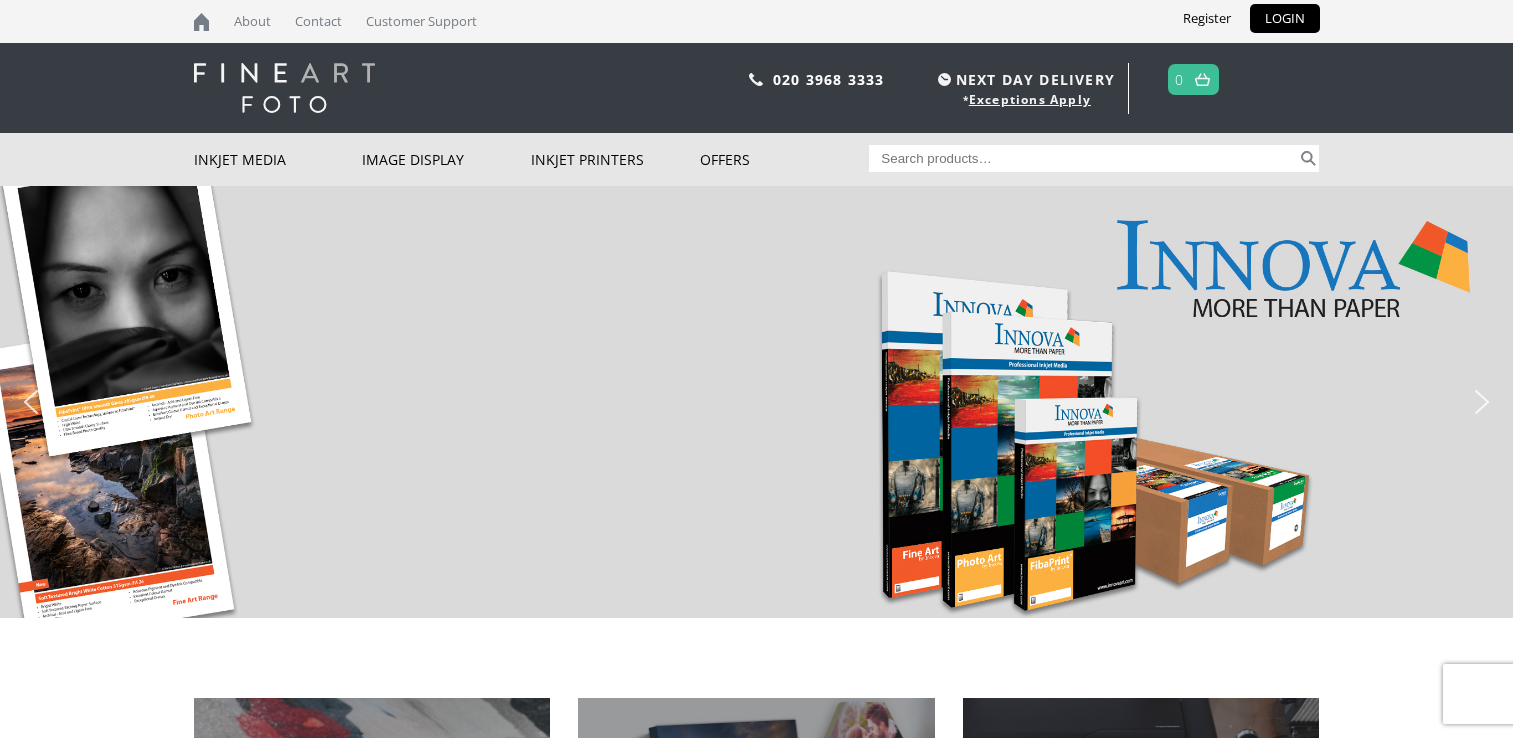 scroll, scrollTop: 0, scrollLeft: 0, axis: both 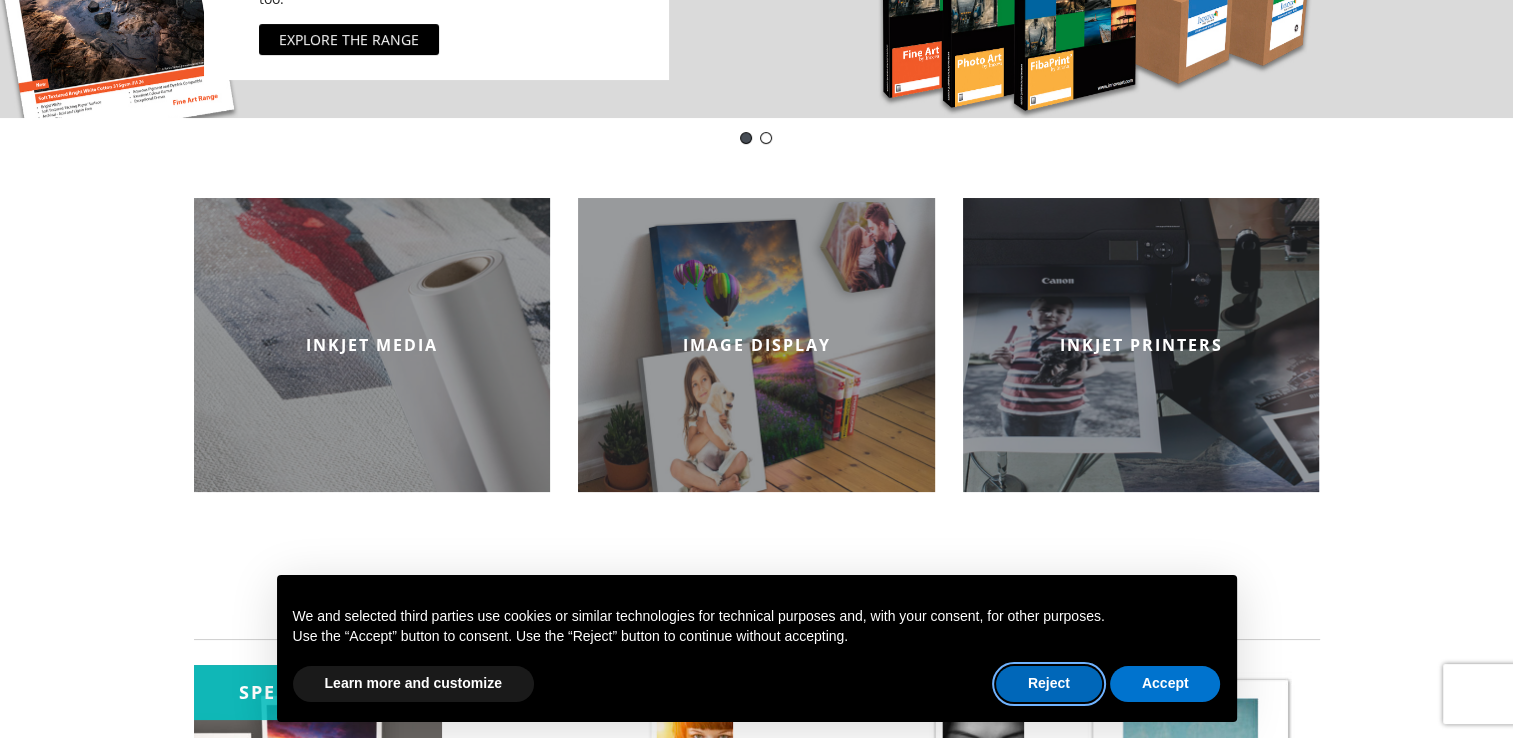 drag, startPoint x: 1076, startPoint y: 697, endPoint x: 932, endPoint y: 603, distance: 171.96512 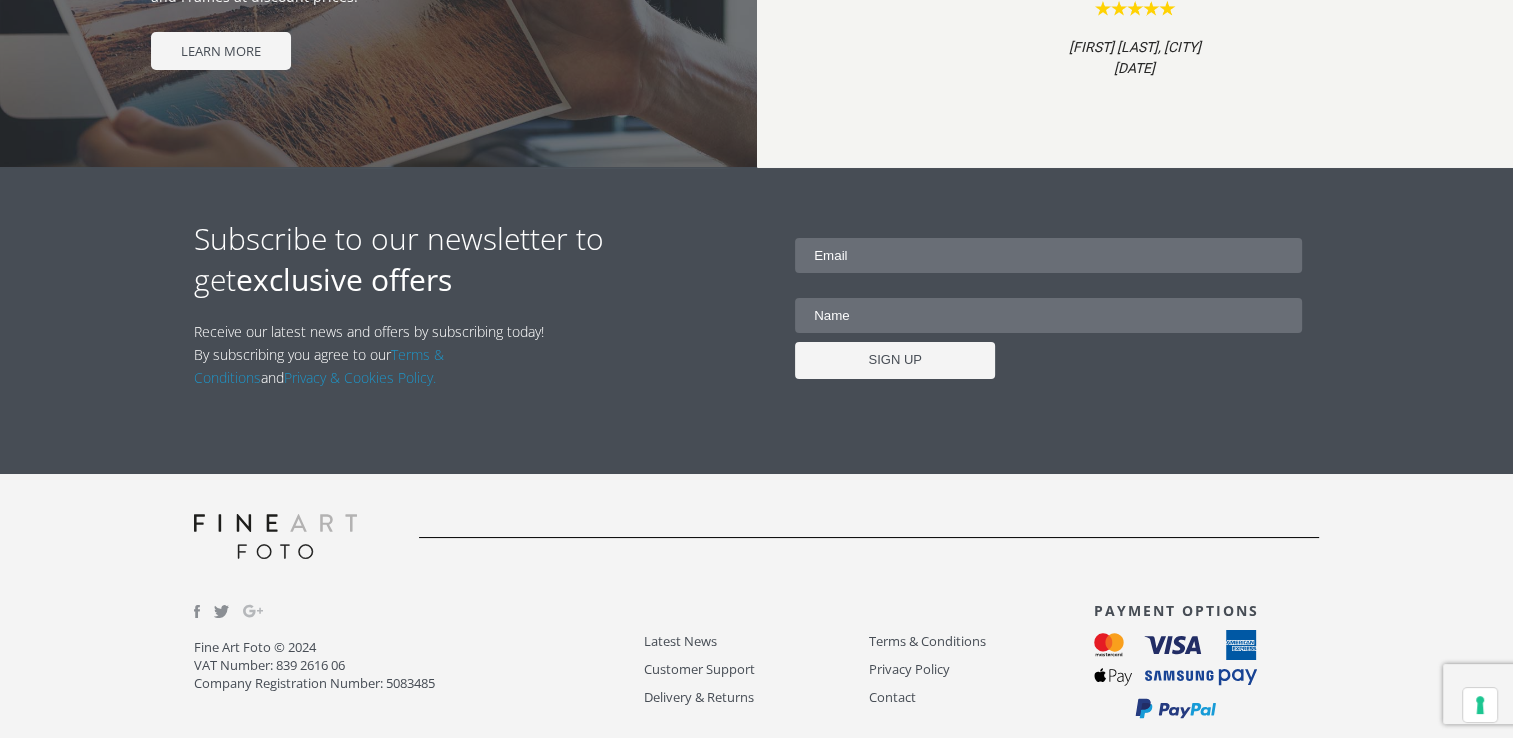 scroll, scrollTop: 2106, scrollLeft: 0, axis: vertical 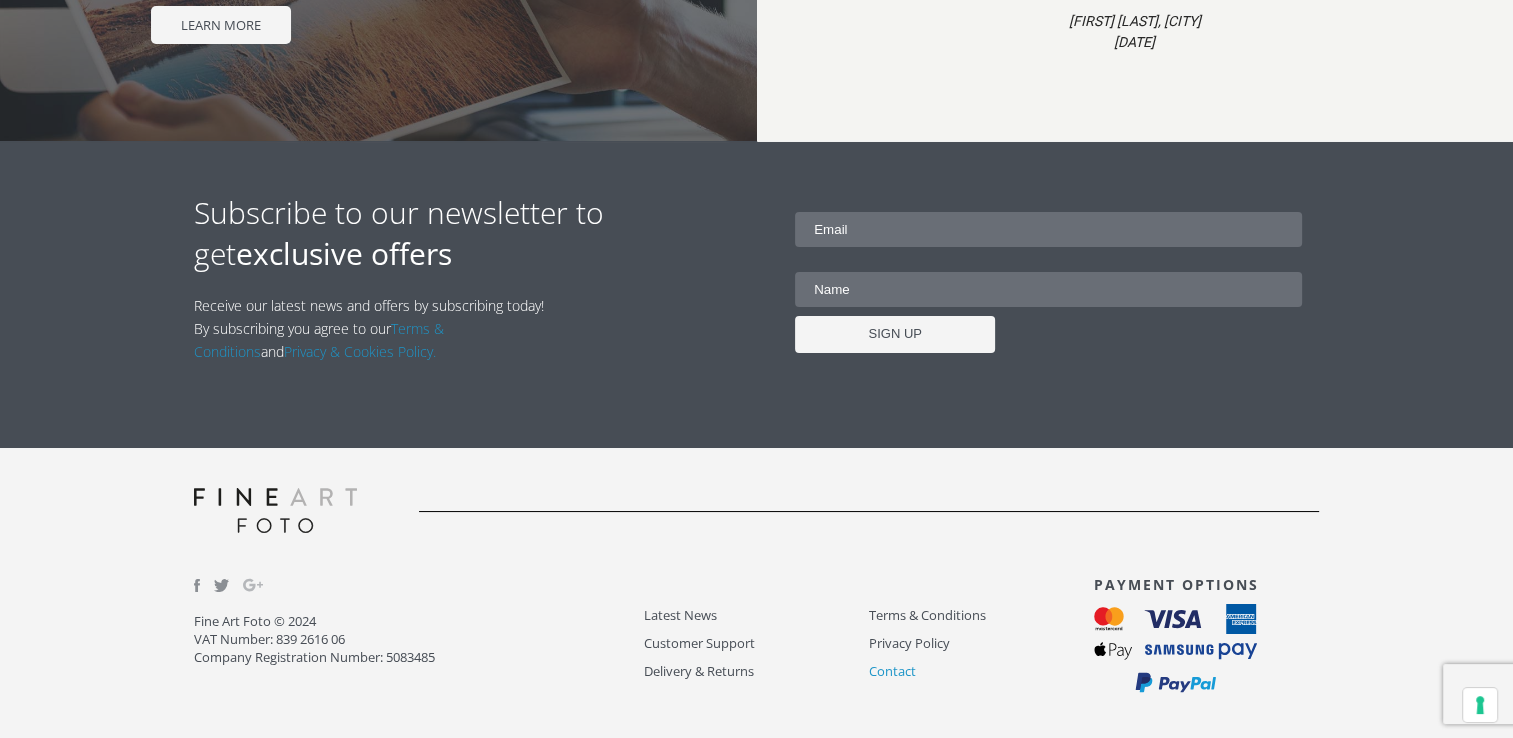 click on "Contact" at bounding box center (981, 671) 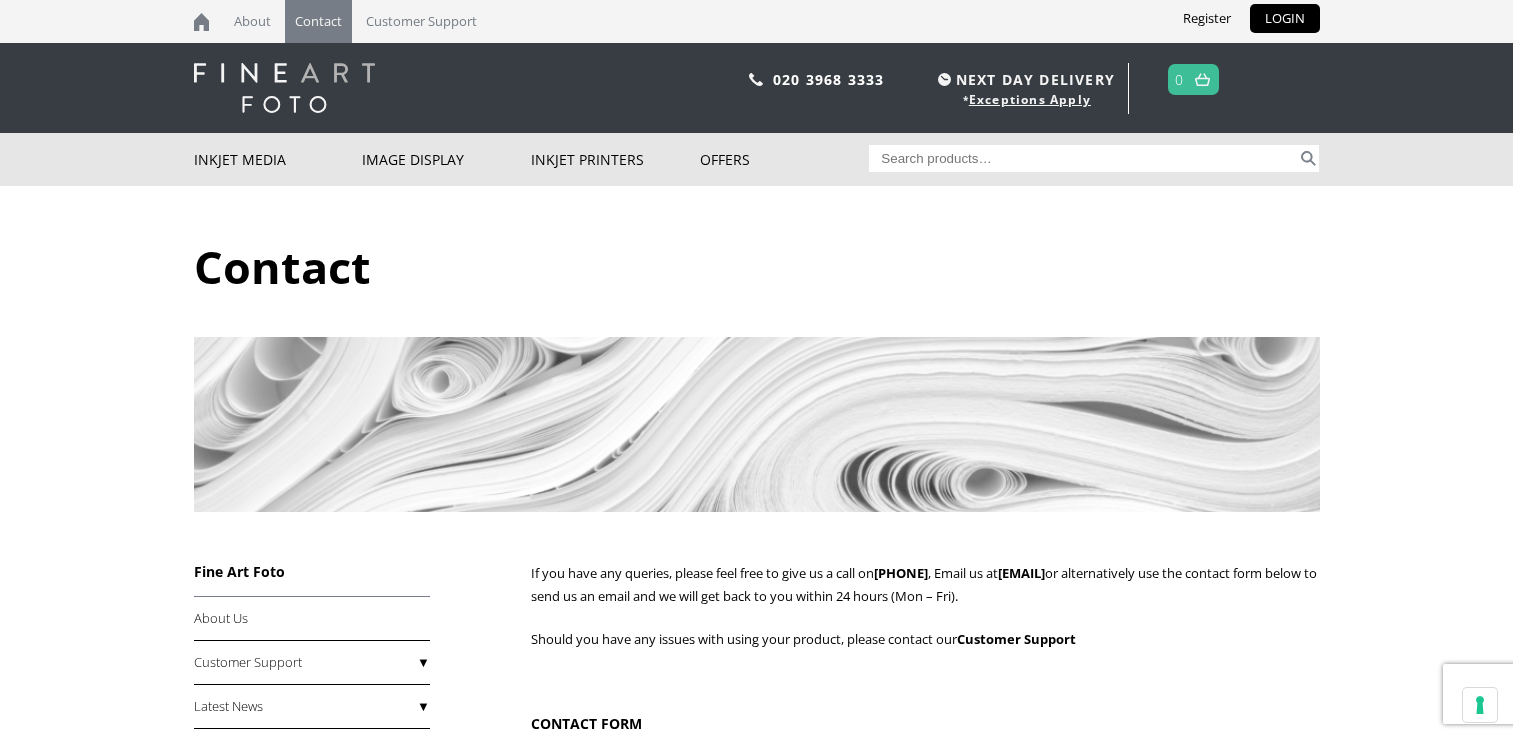 scroll, scrollTop: 0, scrollLeft: 0, axis: both 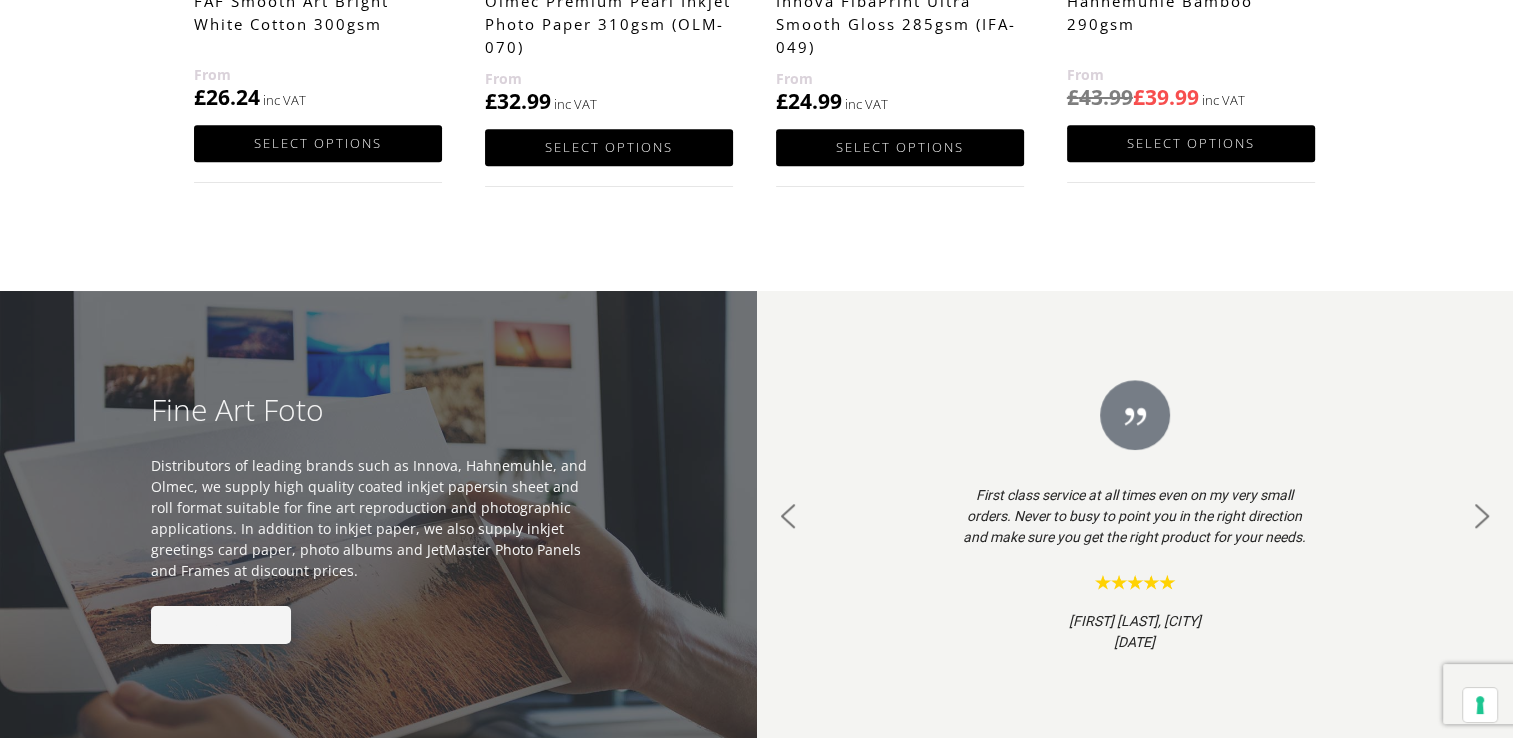 click on "LEARN MORE" at bounding box center (221, 625) 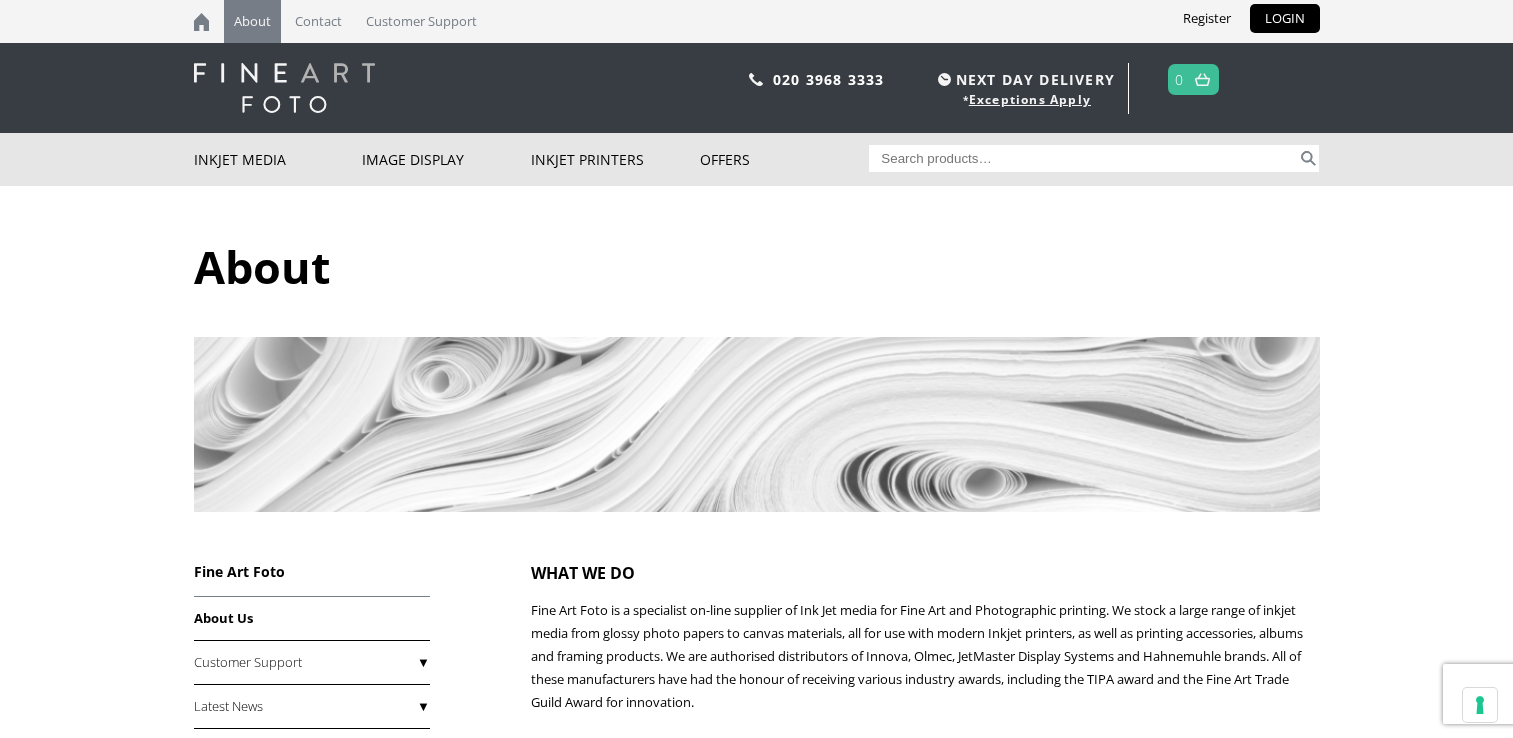 scroll, scrollTop: 0, scrollLeft: 0, axis: both 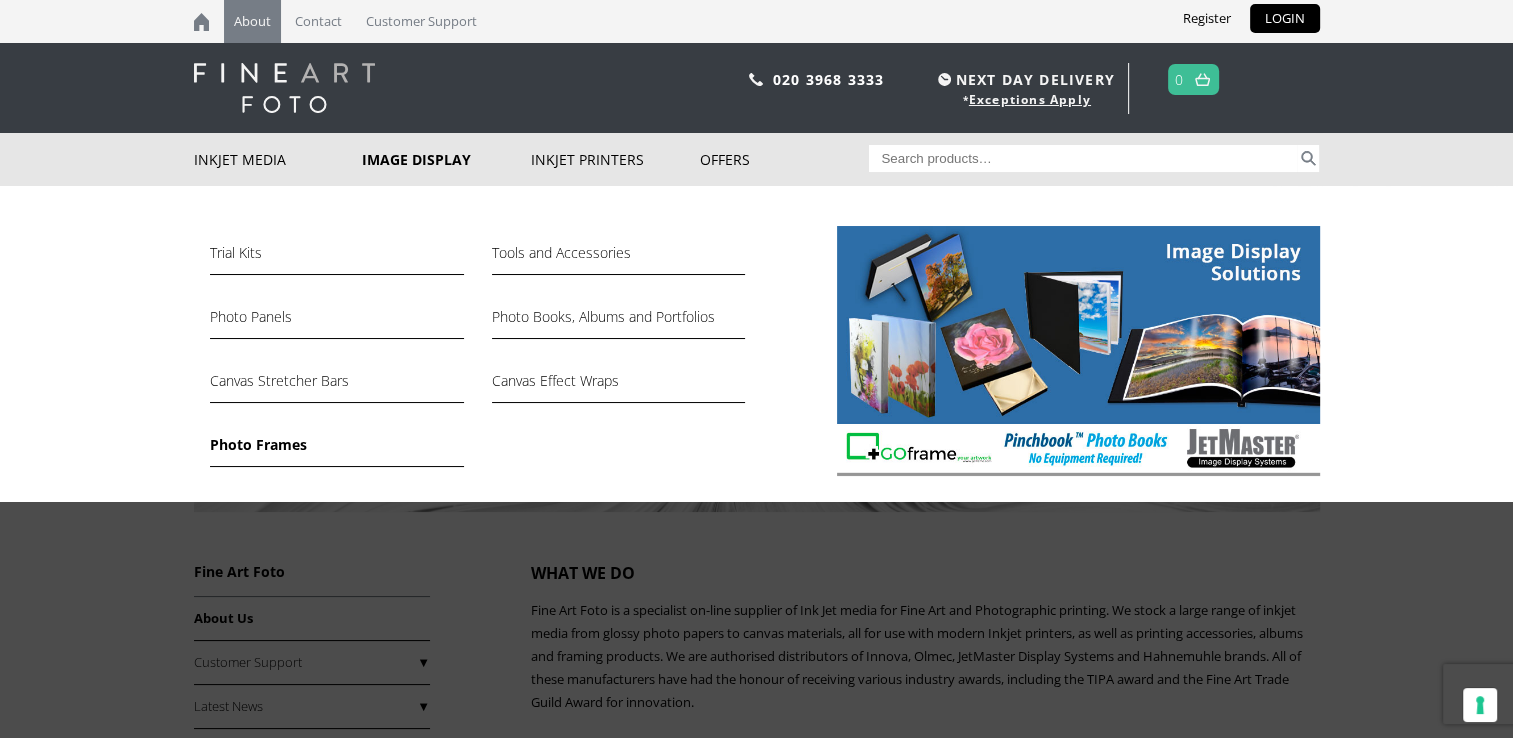 click on "Photo Frames" at bounding box center [336, 450] 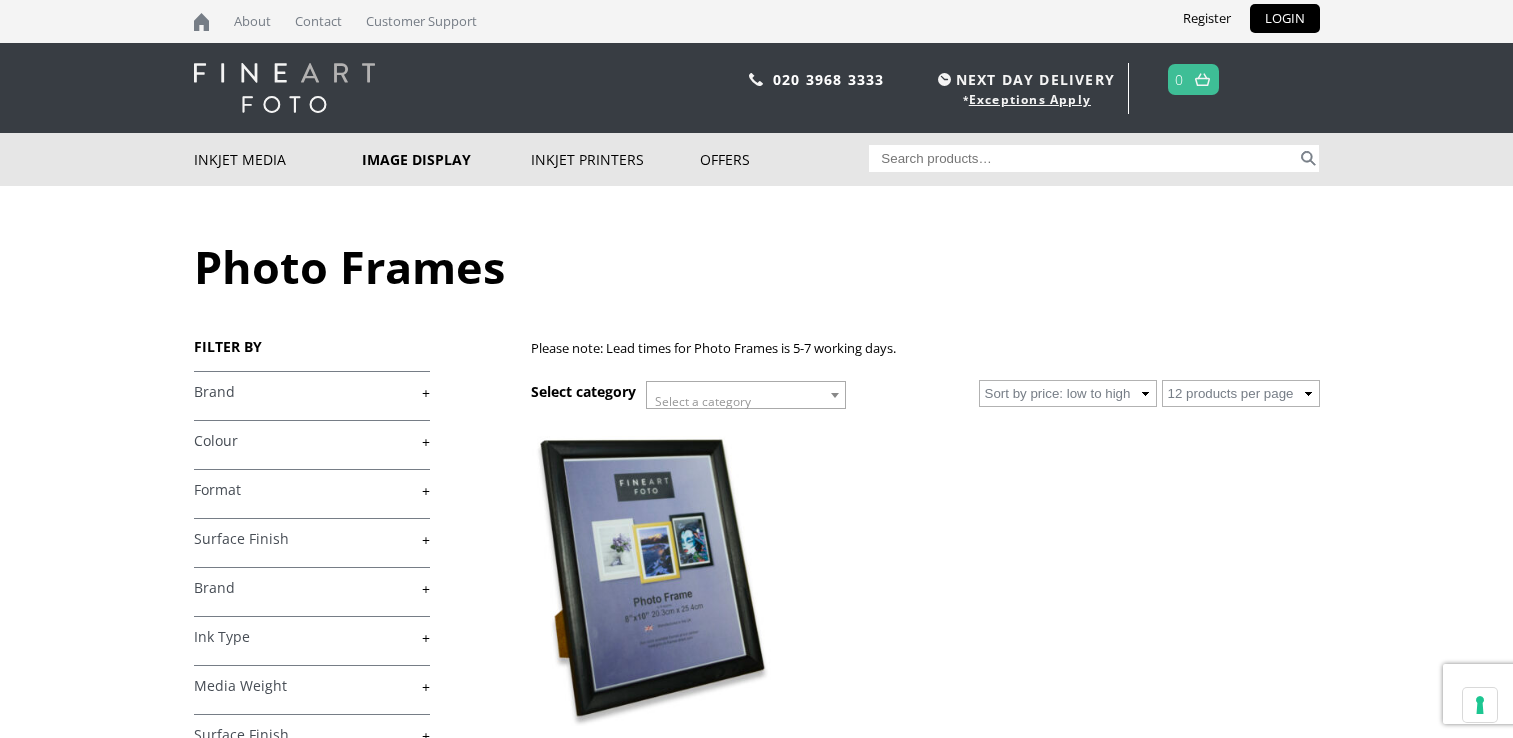 scroll, scrollTop: 0, scrollLeft: 0, axis: both 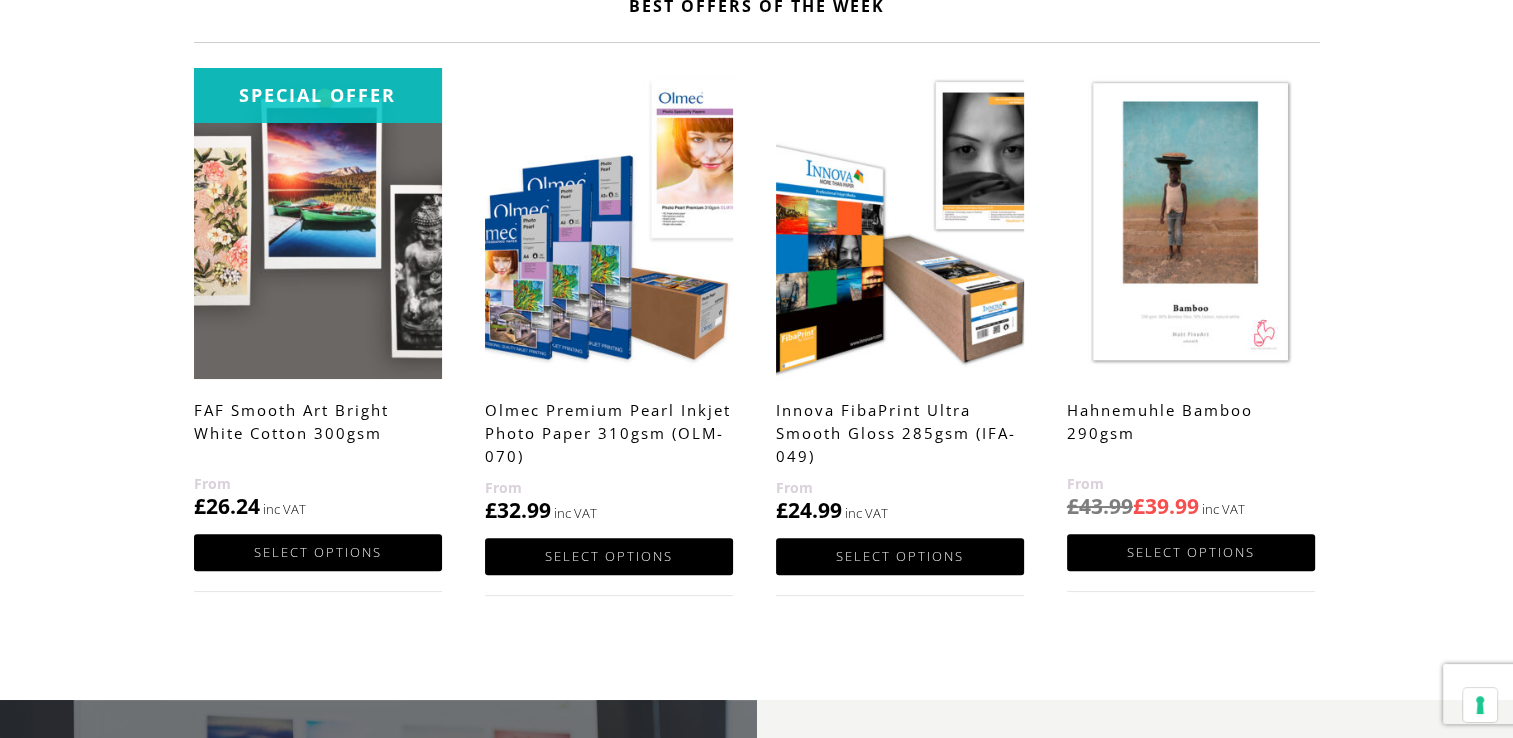 click at bounding box center (1191, 223) 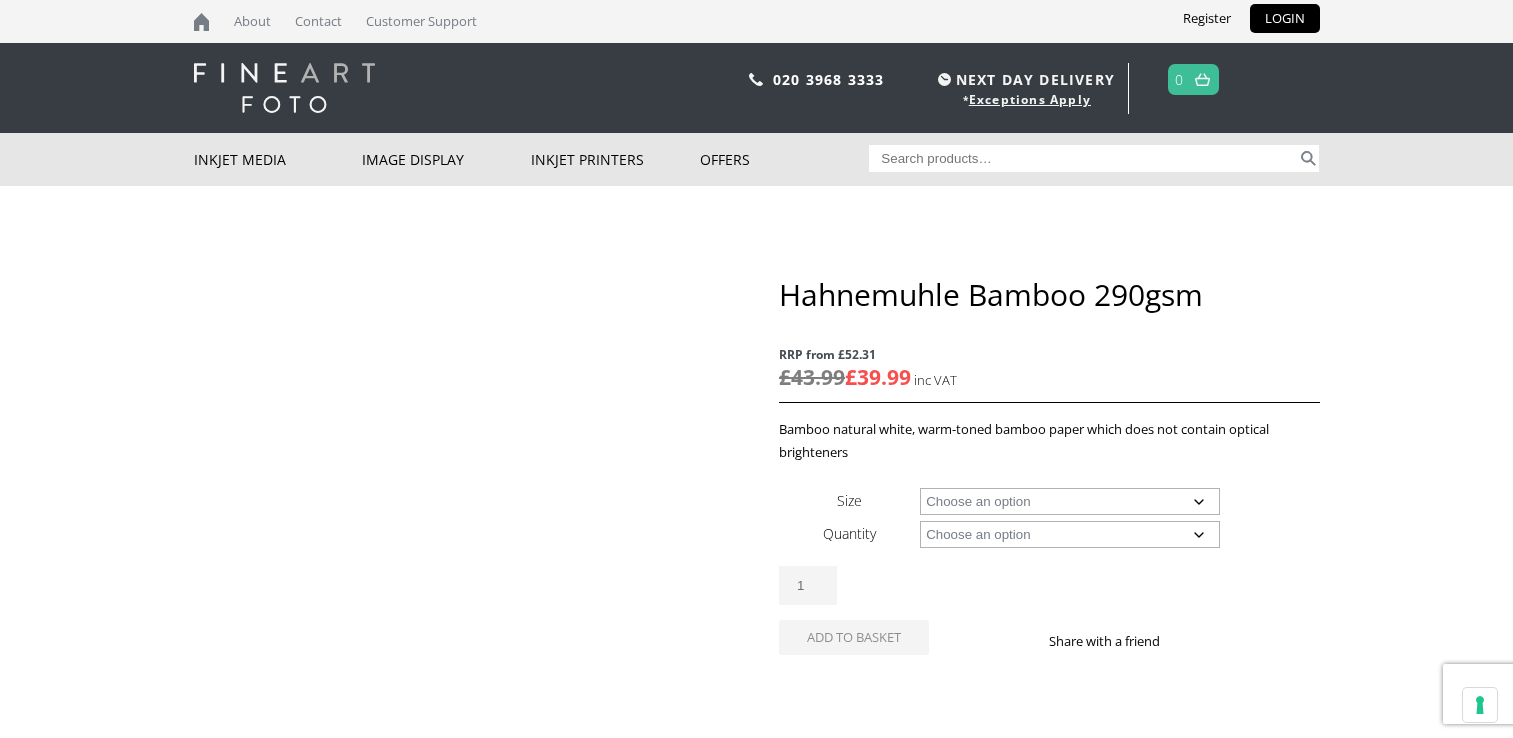 scroll, scrollTop: 0, scrollLeft: 0, axis: both 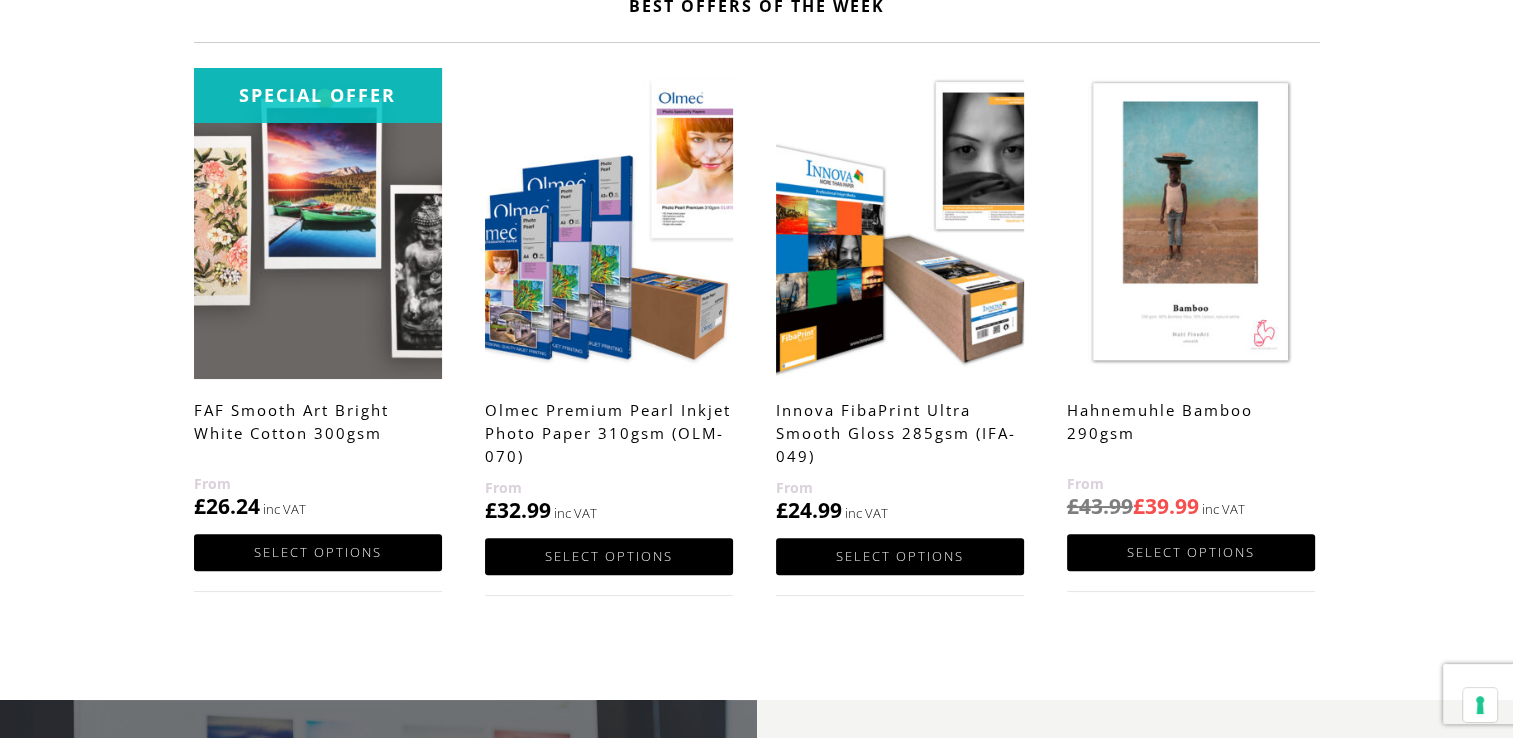 click at bounding box center (318, 223) 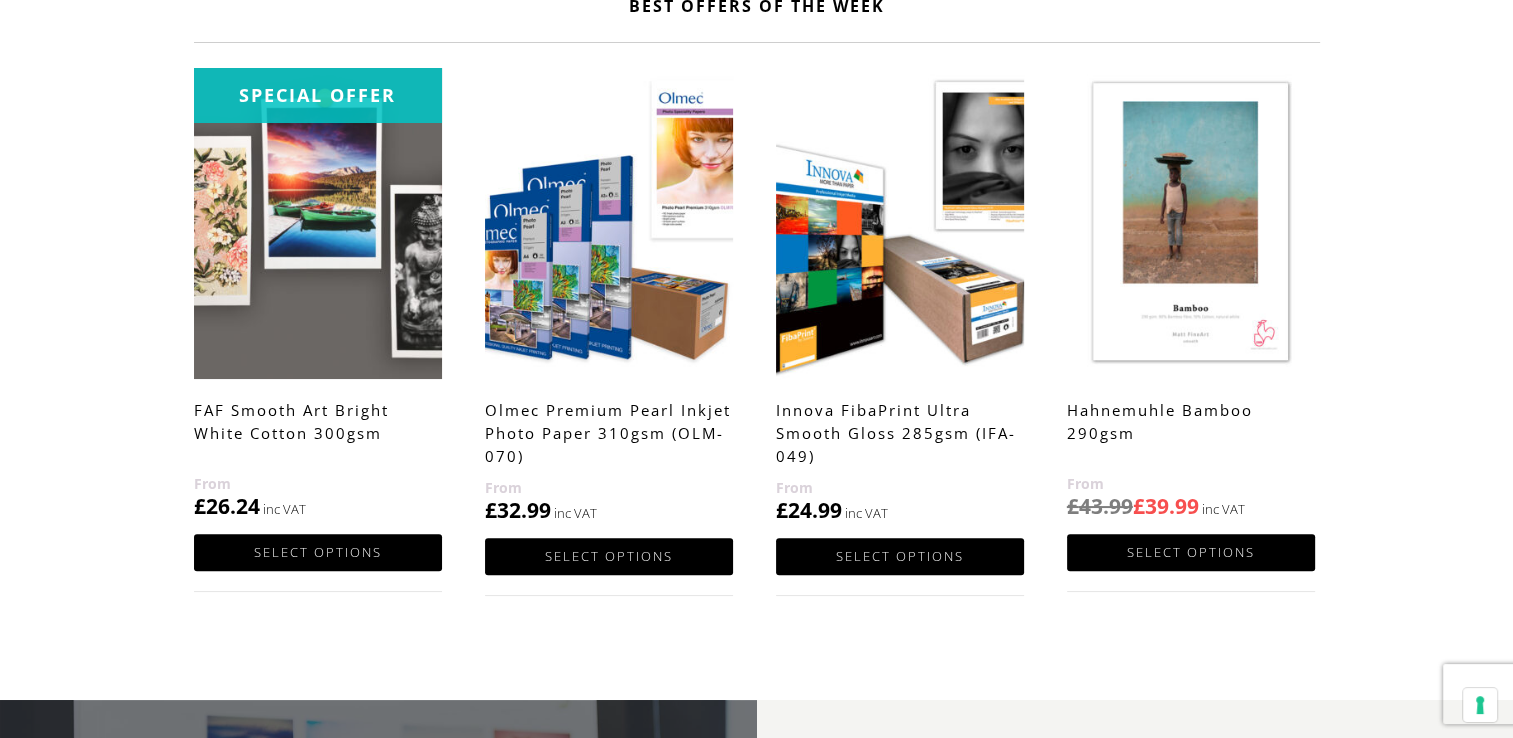 click at bounding box center [318, 223] 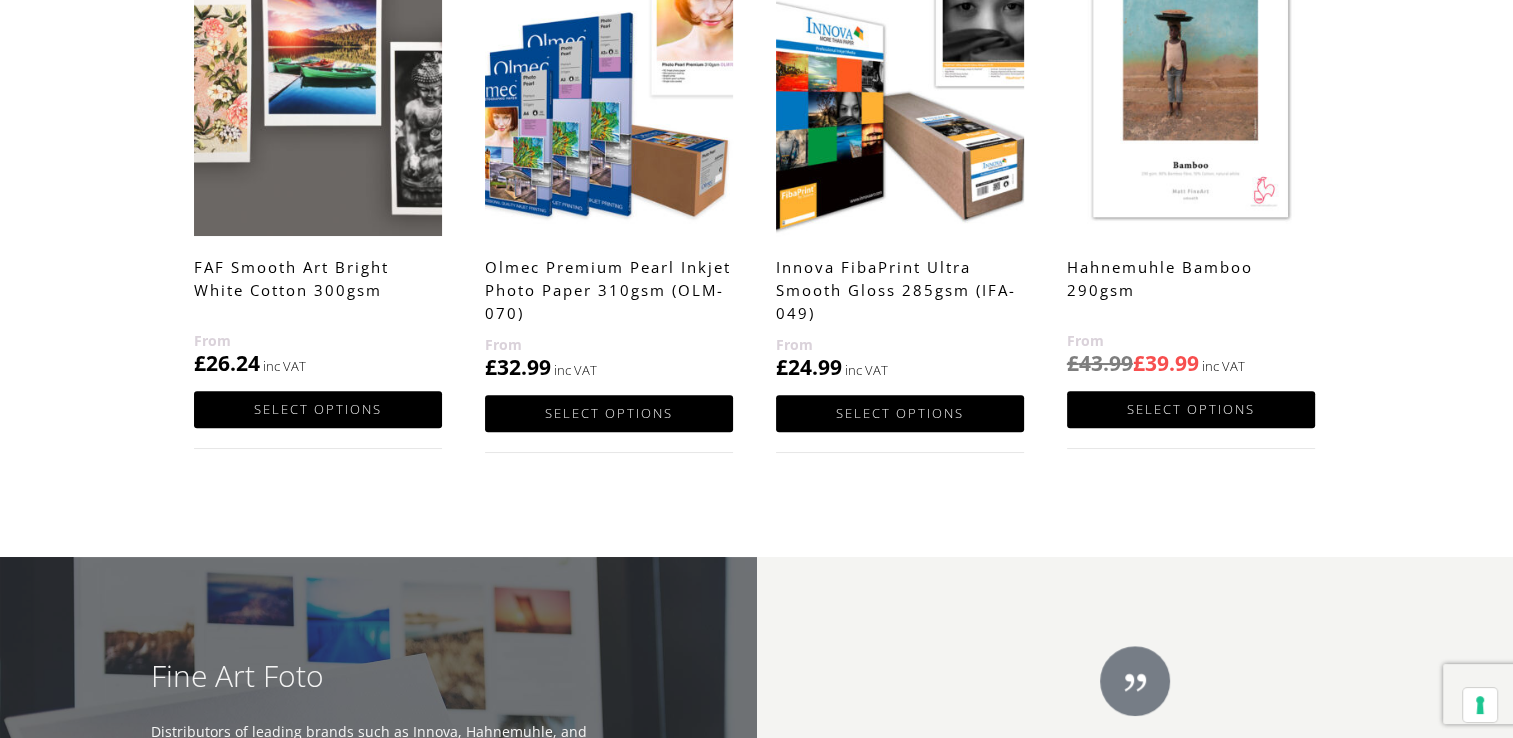 scroll, scrollTop: 1297, scrollLeft: 0, axis: vertical 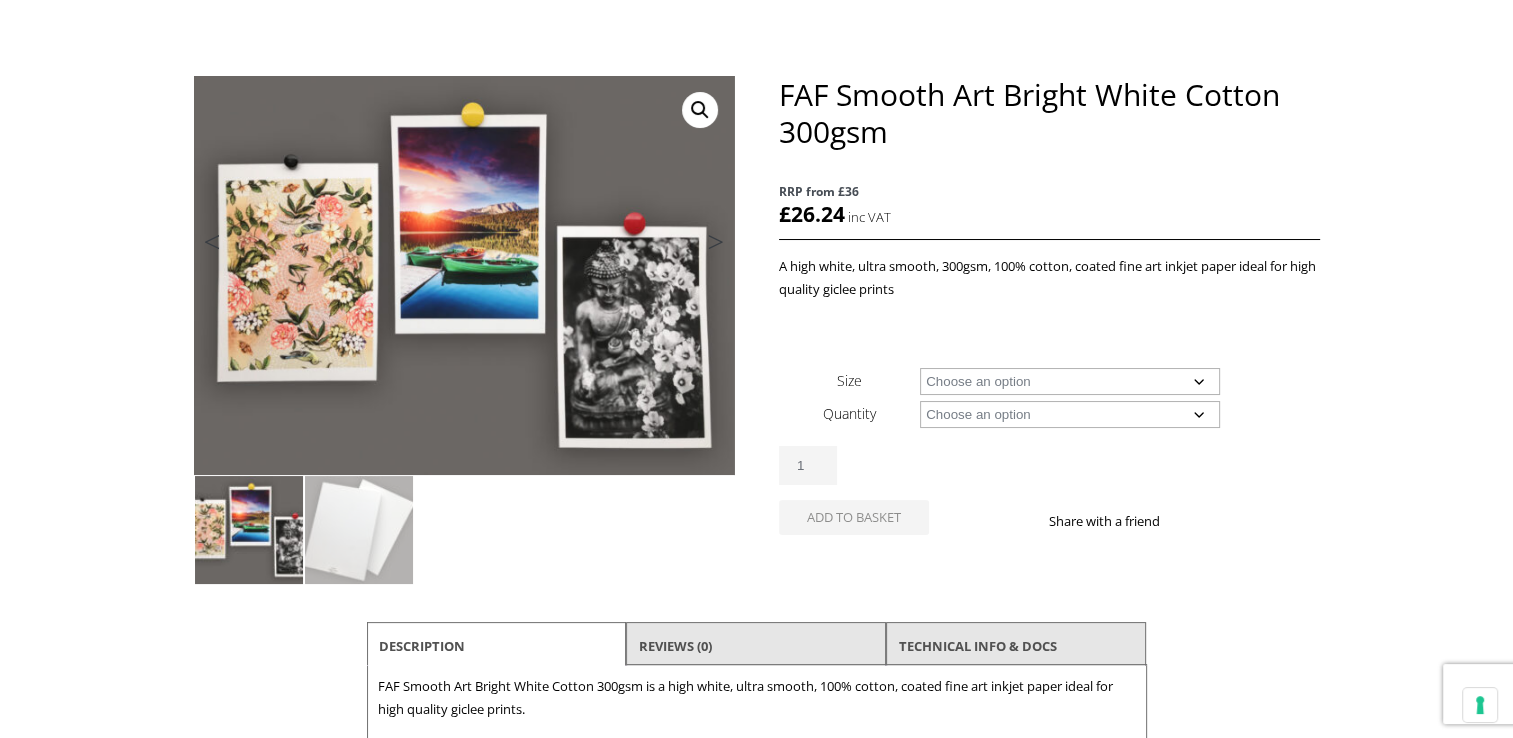click on "Choose an option A4 Sheet A3 Sheet A3+ Sheet A2 Sheet" 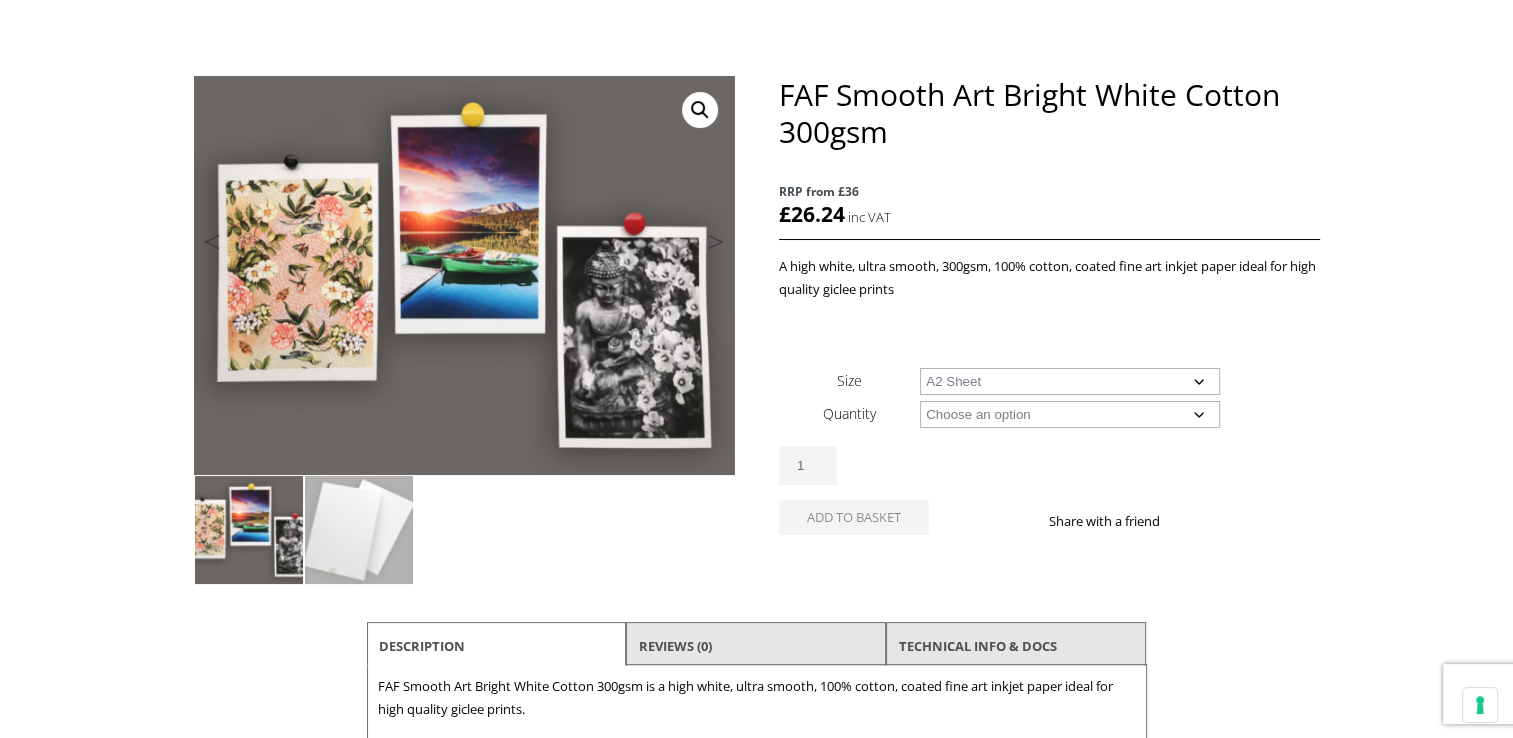 click on "Choose an option A4 Sheet A3 Sheet A3+ Sheet A2 Sheet" 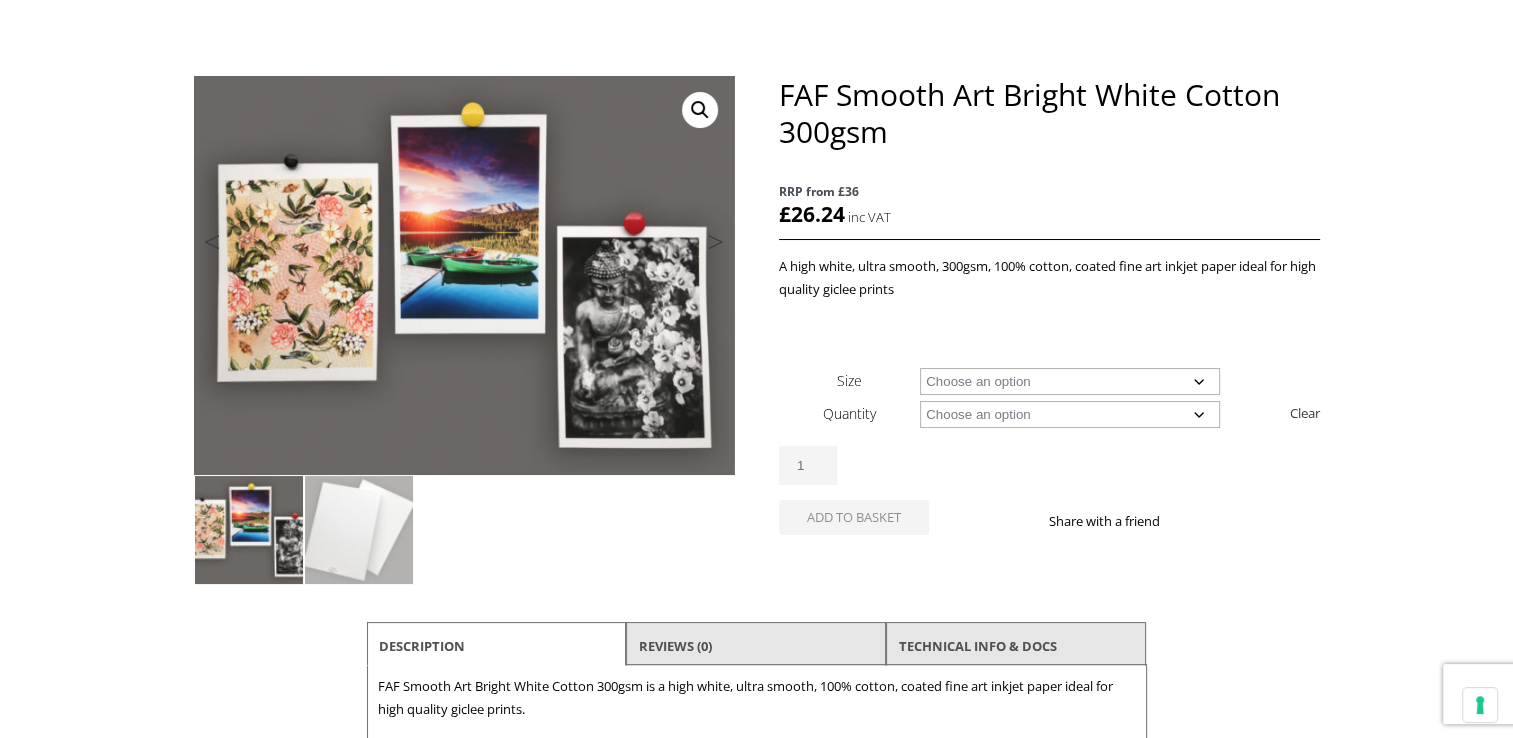 click on "Choose an option 25 Sheets" 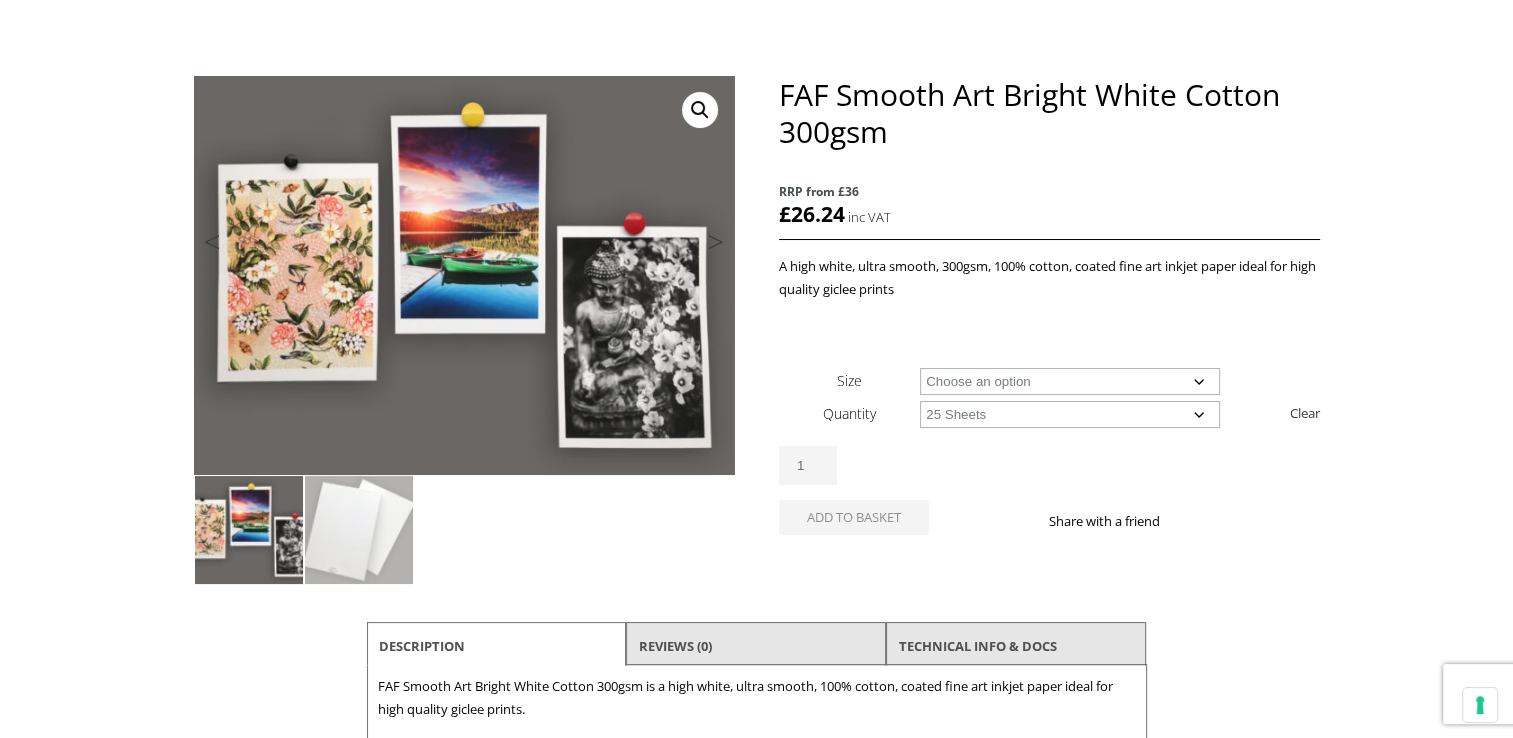 click on "Choose an option 25 Sheets" 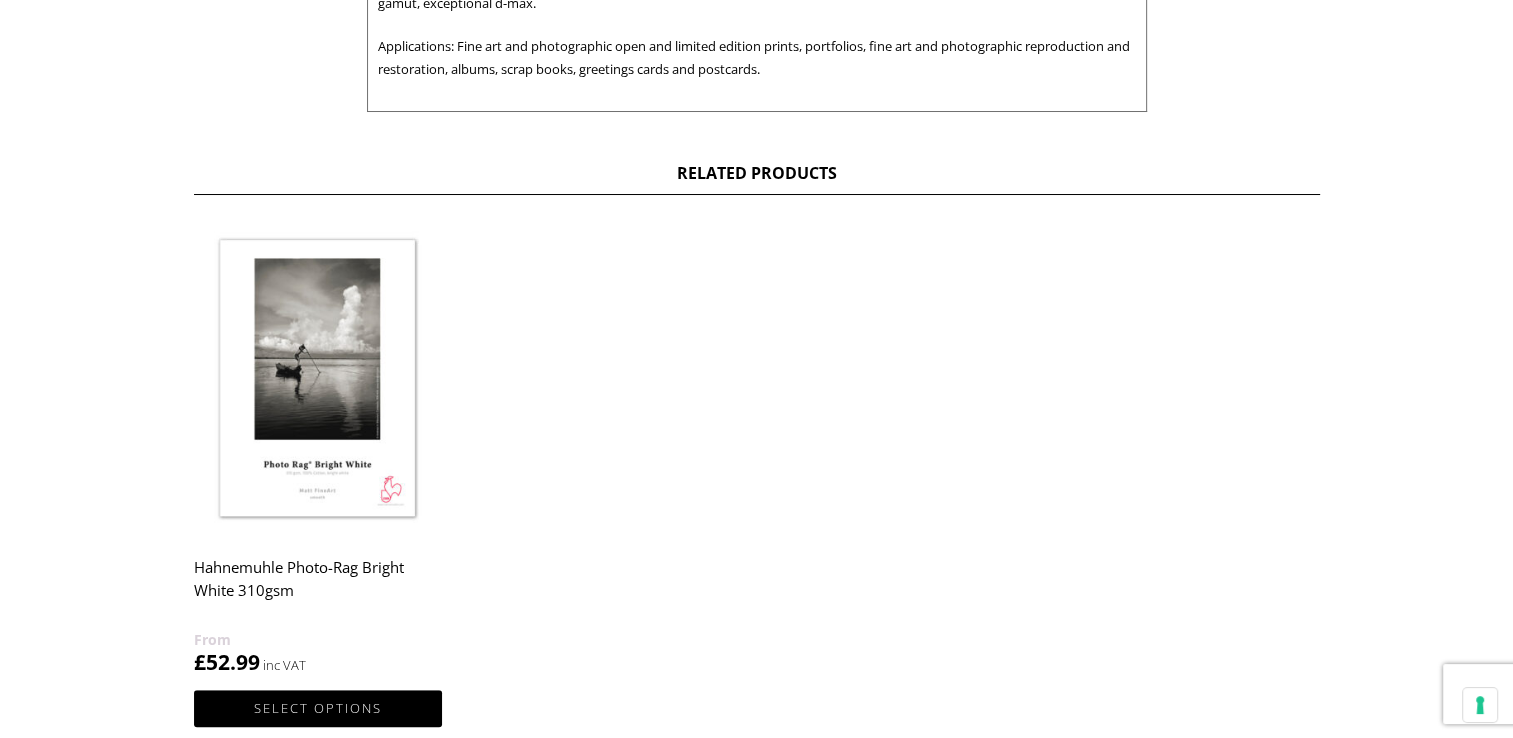 scroll, scrollTop: 1100, scrollLeft: 0, axis: vertical 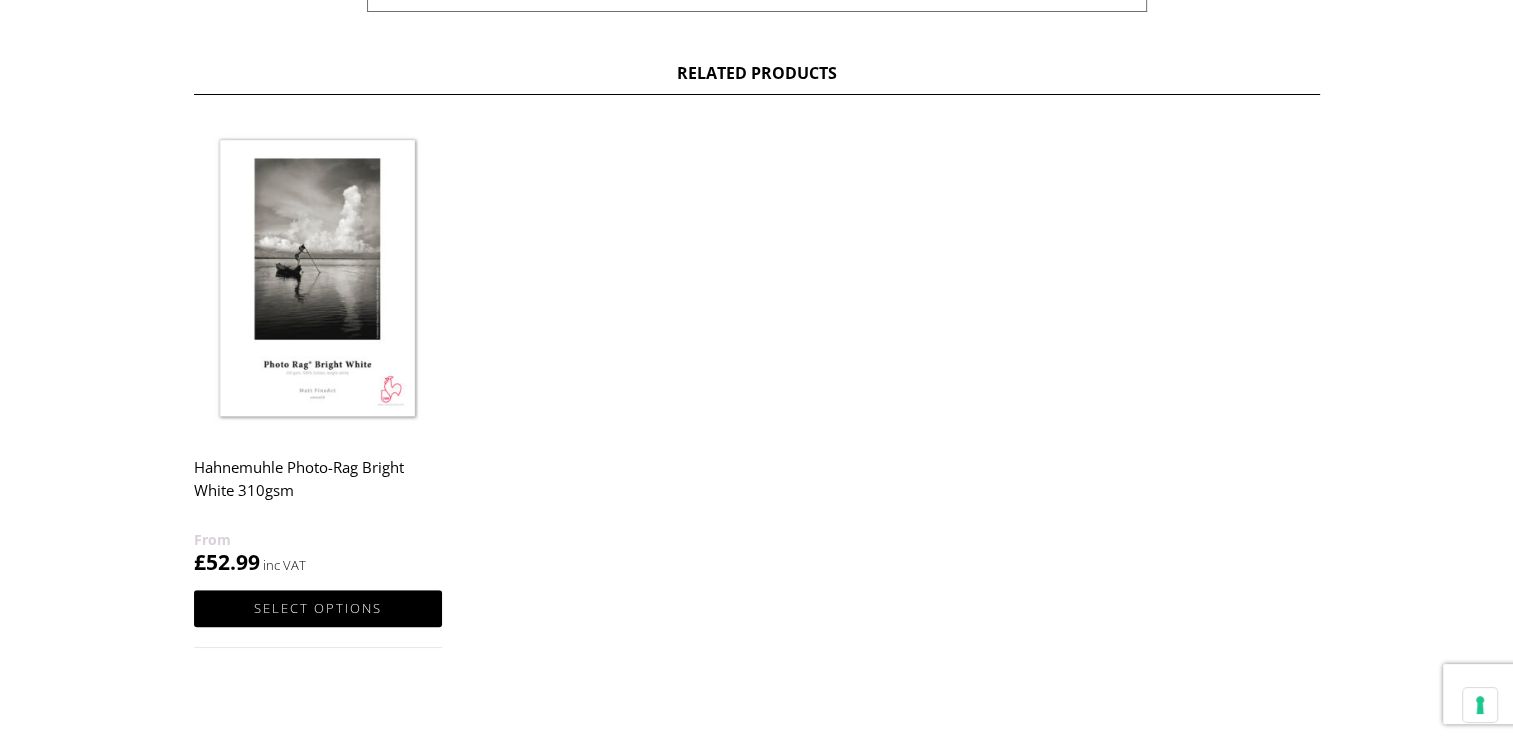 click at bounding box center [318, 280] 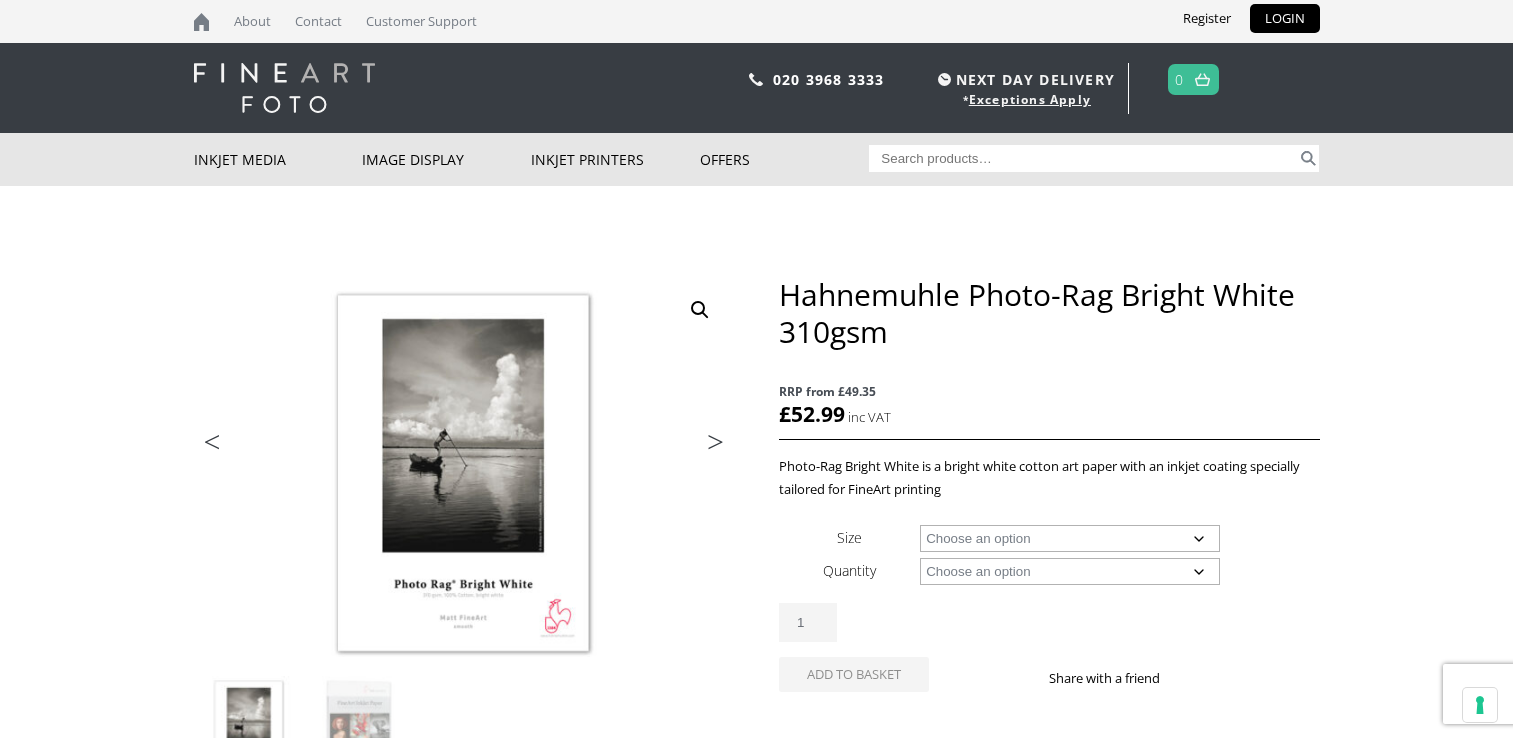 scroll, scrollTop: 0, scrollLeft: 0, axis: both 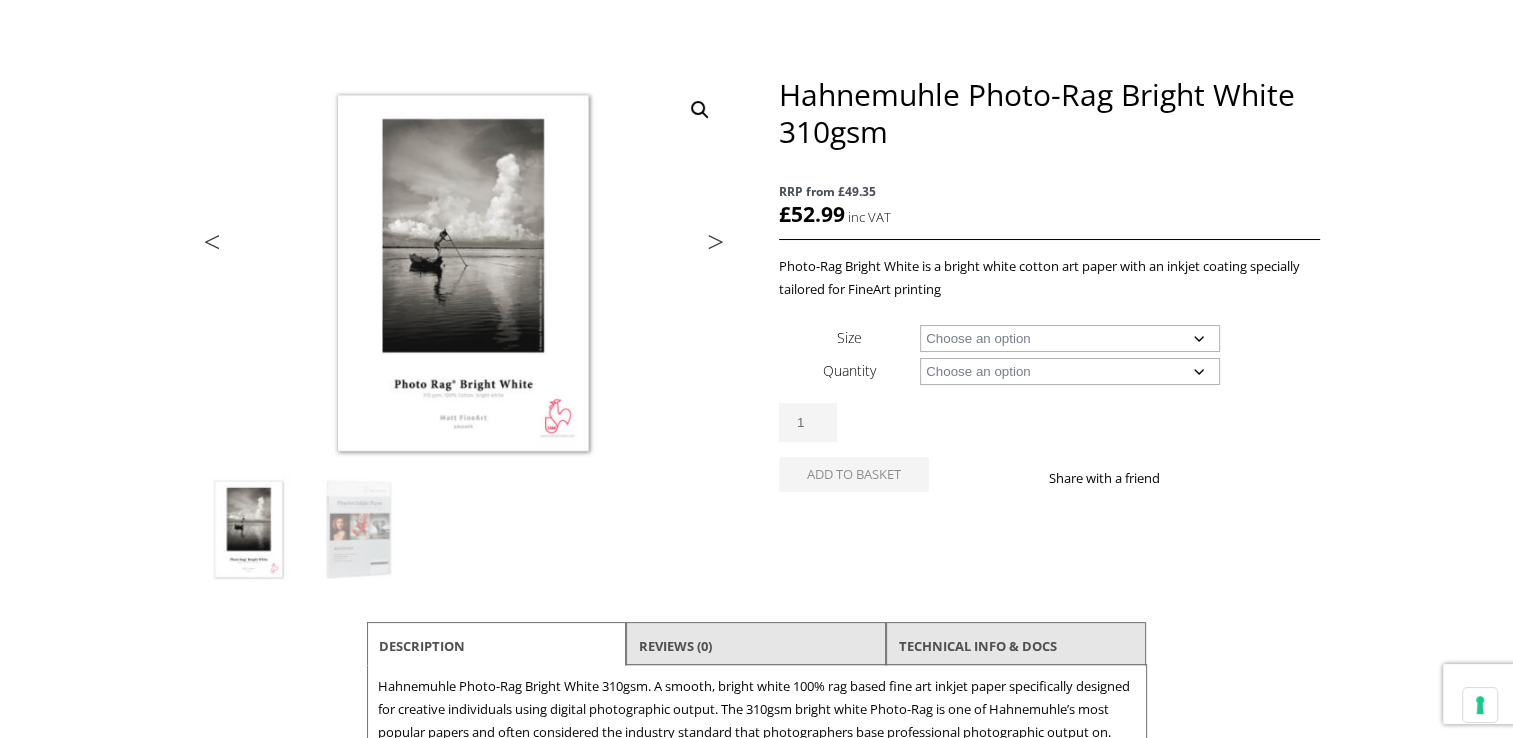 click on "Choose an option A4 Sheet A3 Sheet A3+ Sheet A2 Sheet 17" Wide Roll 24" Wide Roll 36" Wide Roll 44" Wide Roll" 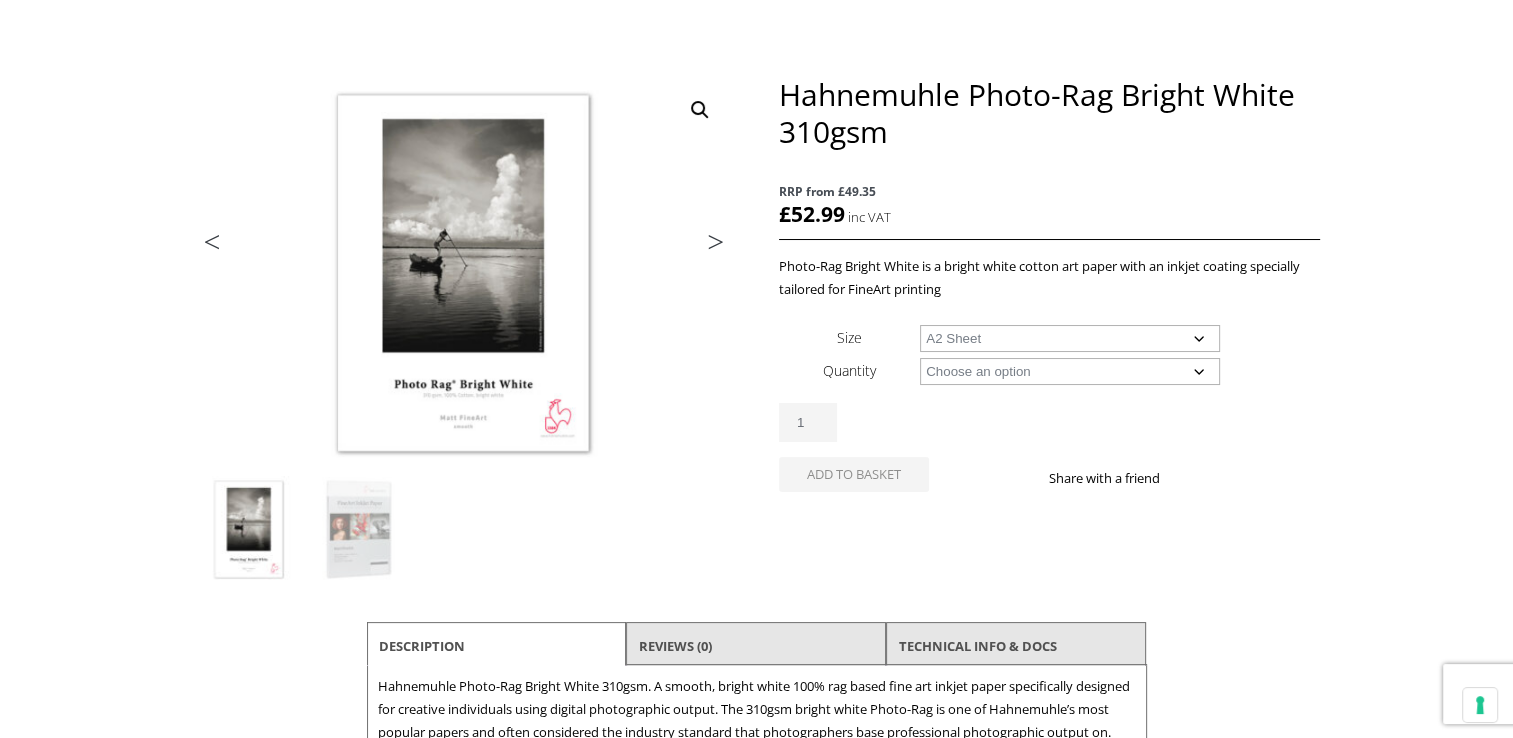 click on "Choose an option A4 Sheet A3 Sheet A3+ Sheet A2 Sheet 17" Wide Roll 24" Wide Roll 36" Wide Roll 44" Wide Roll" 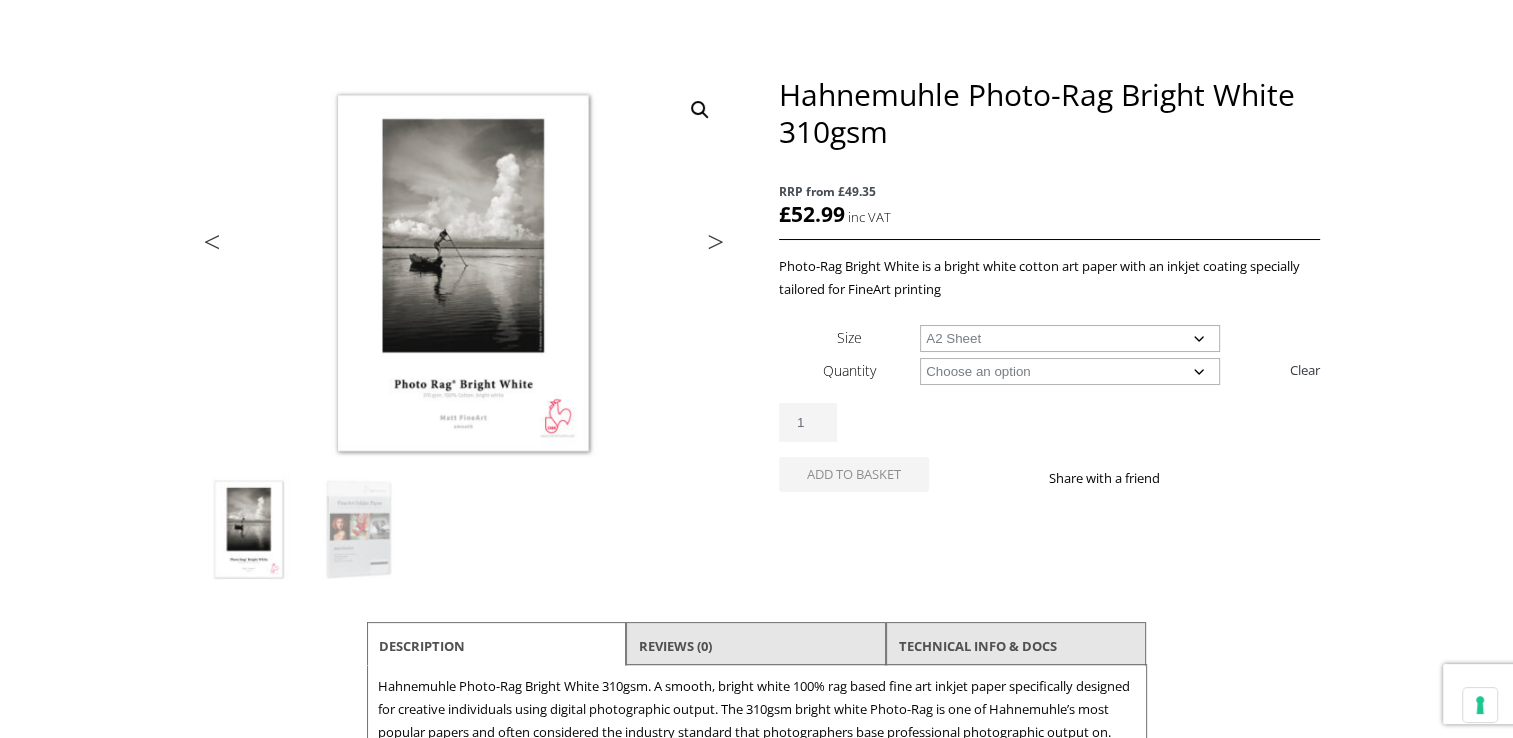 click on "Choose an option 25 Sheets" 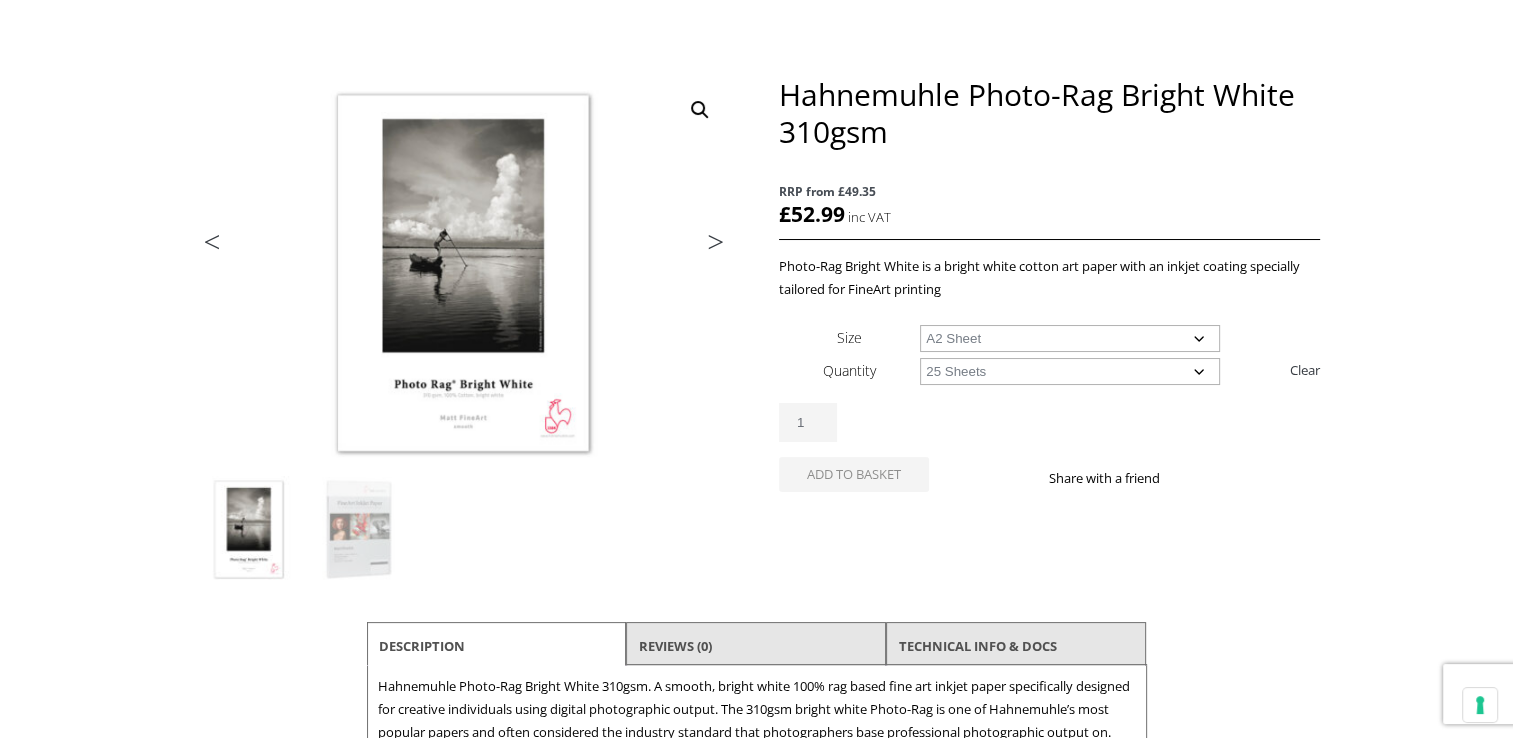 click on "Choose an option 25 Sheets" 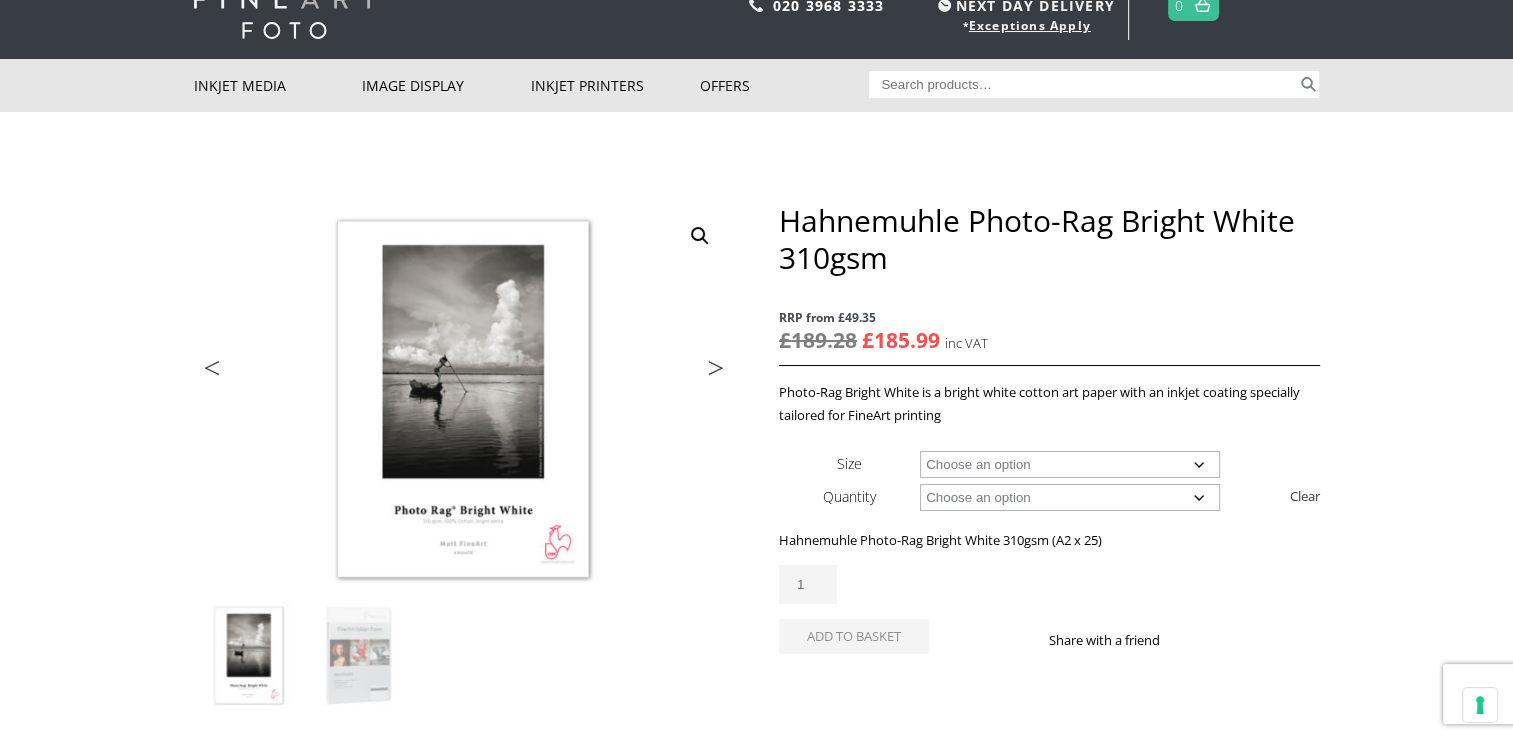 scroll, scrollTop: 100, scrollLeft: 0, axis: vertical 